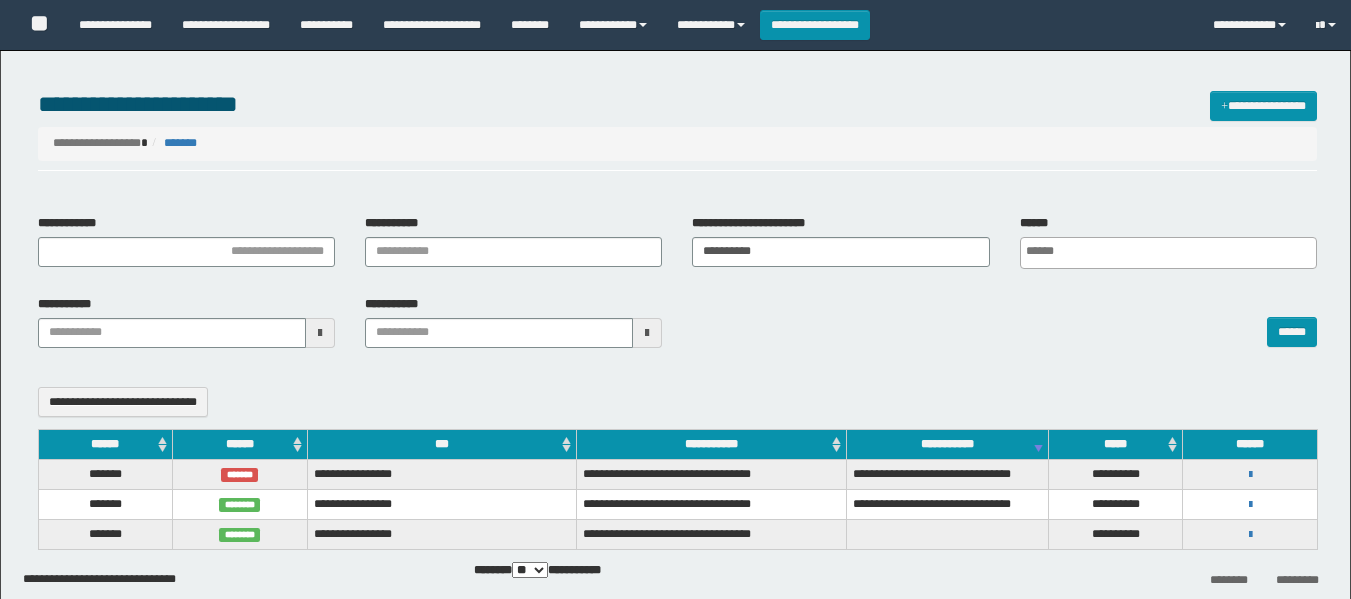 select 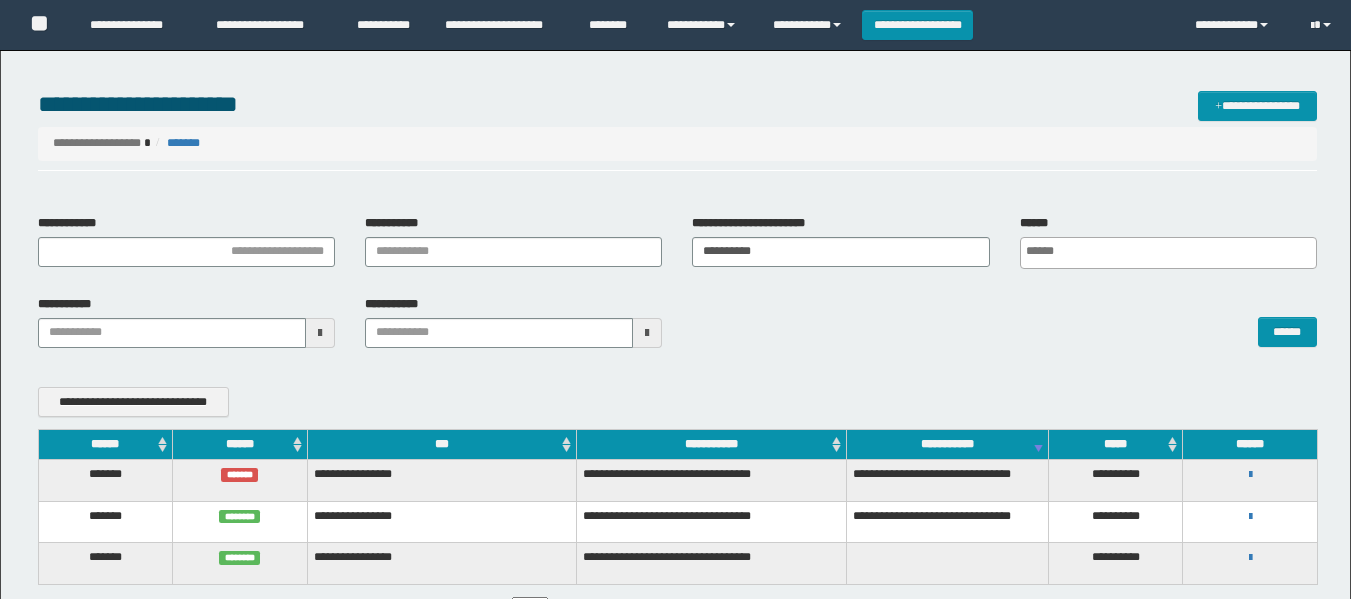 scroll, scrollTop: 0, scrollLeft: 0, axis: both 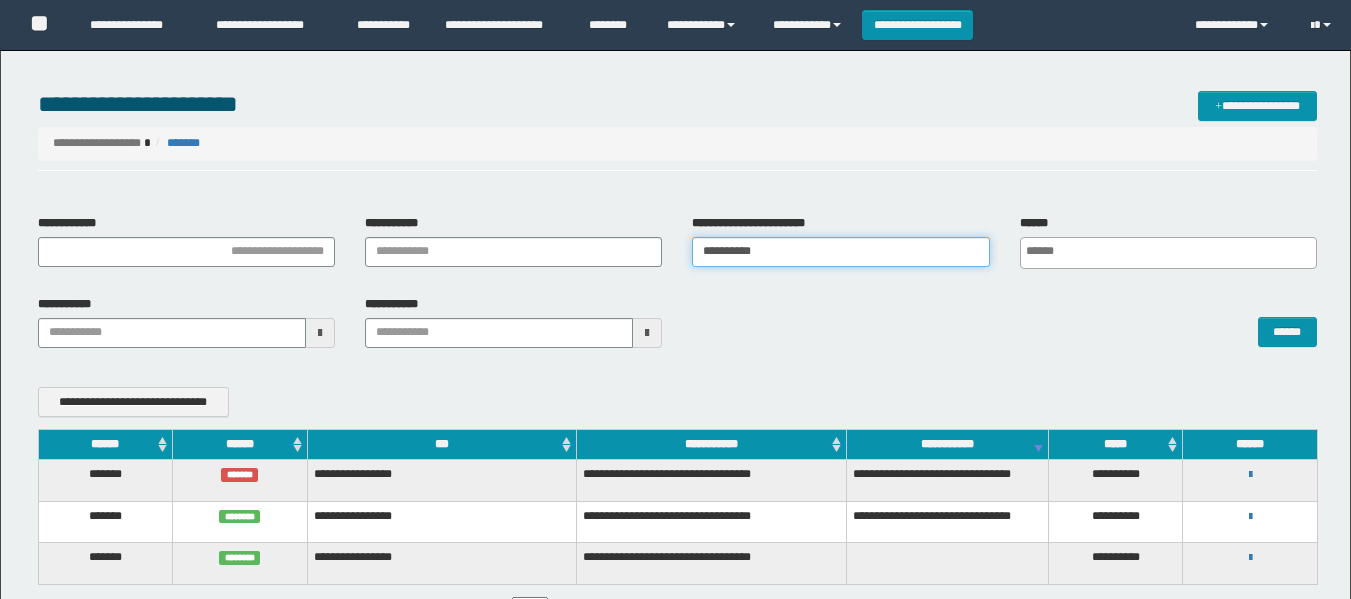 drag, startPoint x: 817, startPoint y: 248, endPoint x: 601, endPoint y: 268, distance: 216.92395 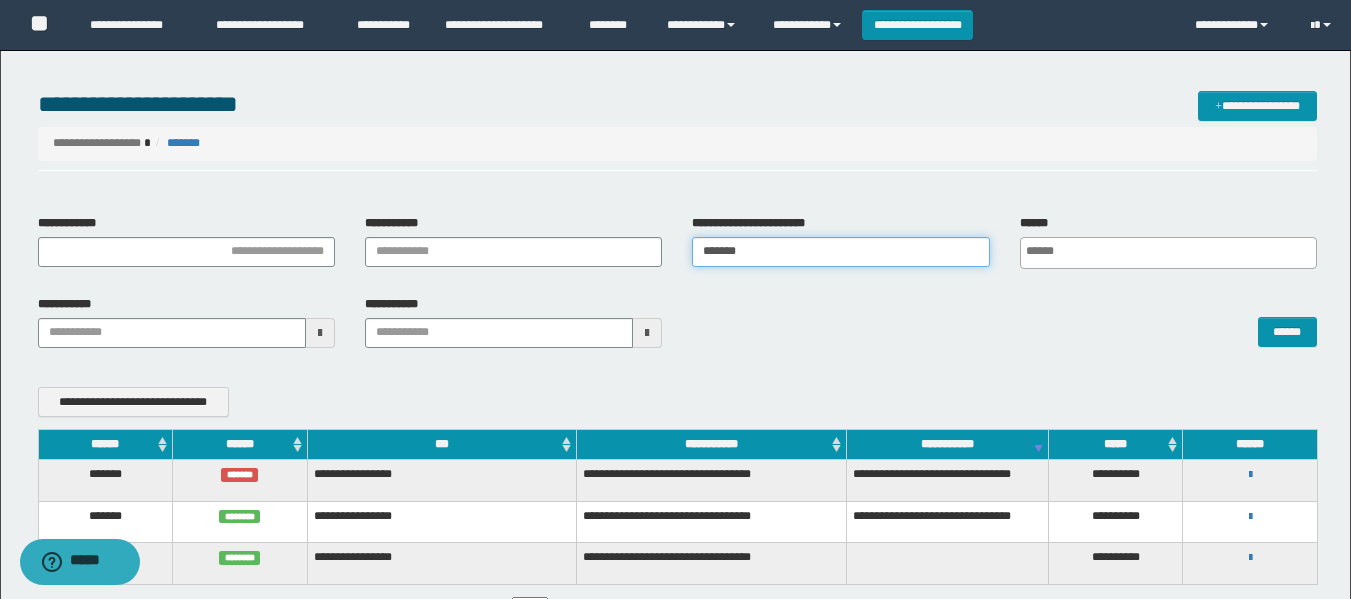 type on "*******" 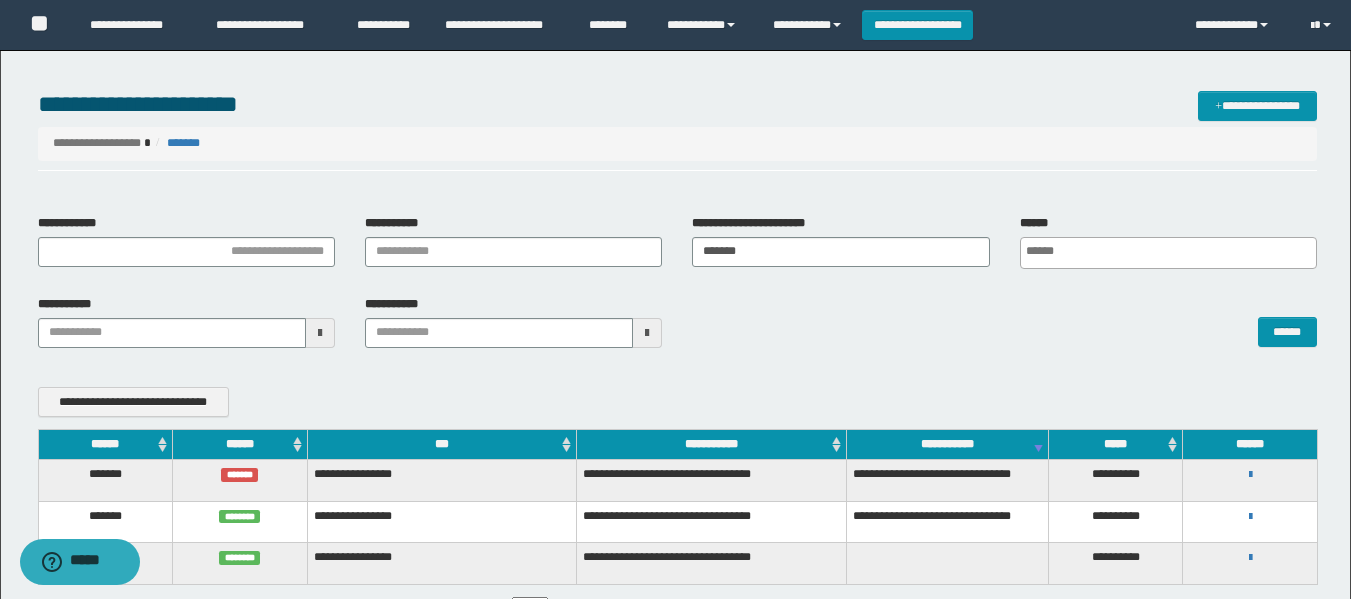 scroll, scrollTop: 0, scrollLeft: 5, axis: horizontal 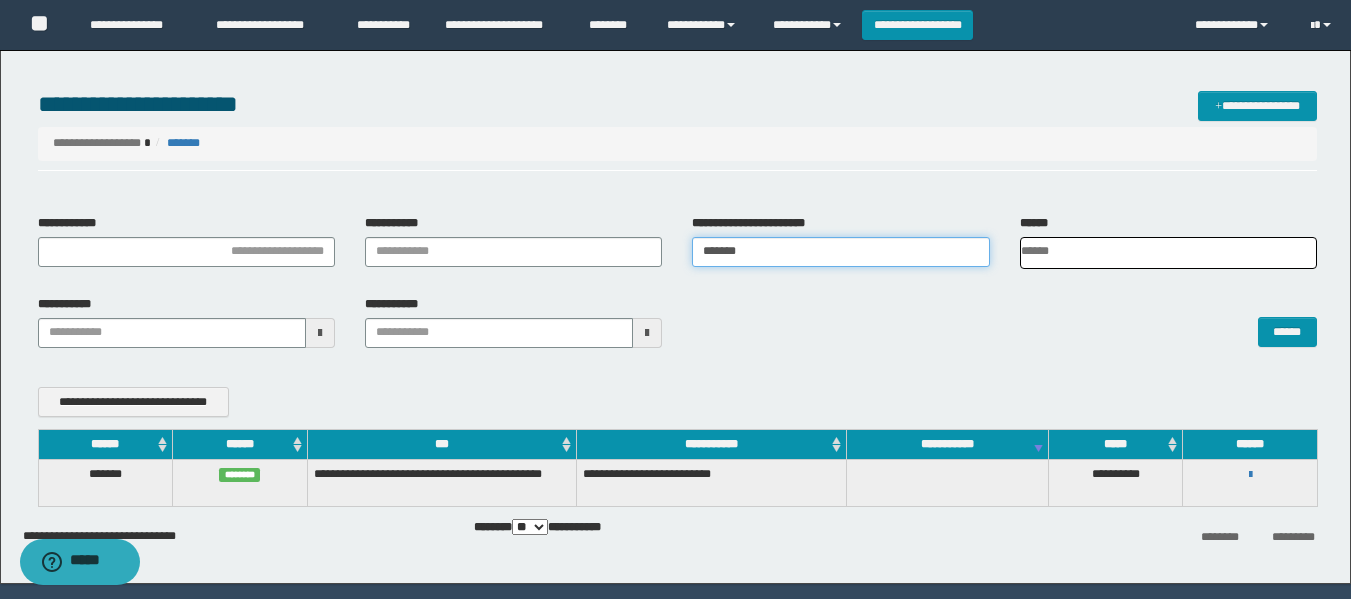 drag, startPoint x: 815, startPoint y: 250, endPoint x: 673, endPoint y: 271, distance: 143.54442 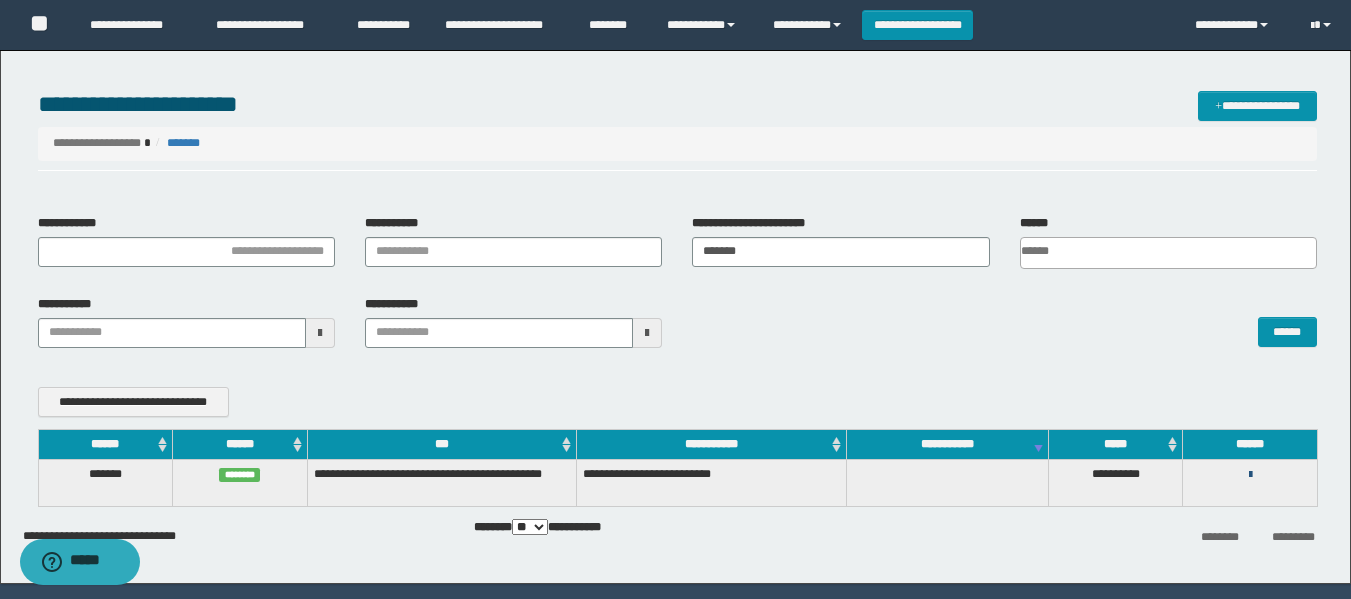 click on "**********" at bounding box center [1250, 474] 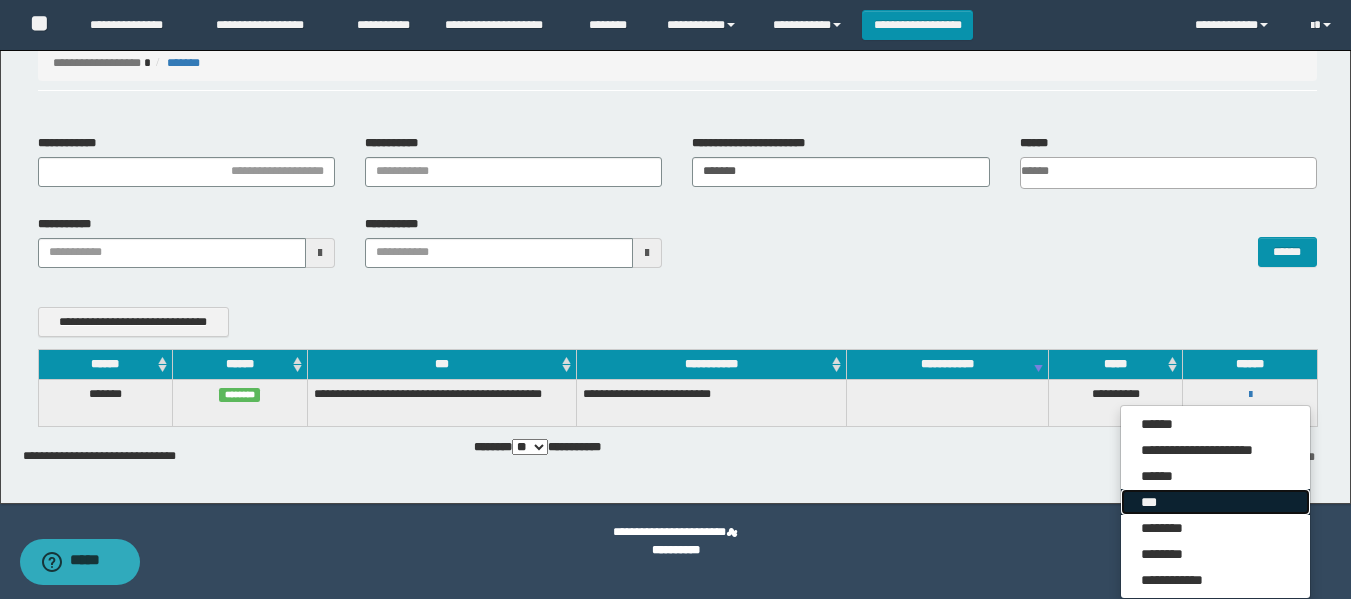 click on "***" at bounding box center (1215, 502) 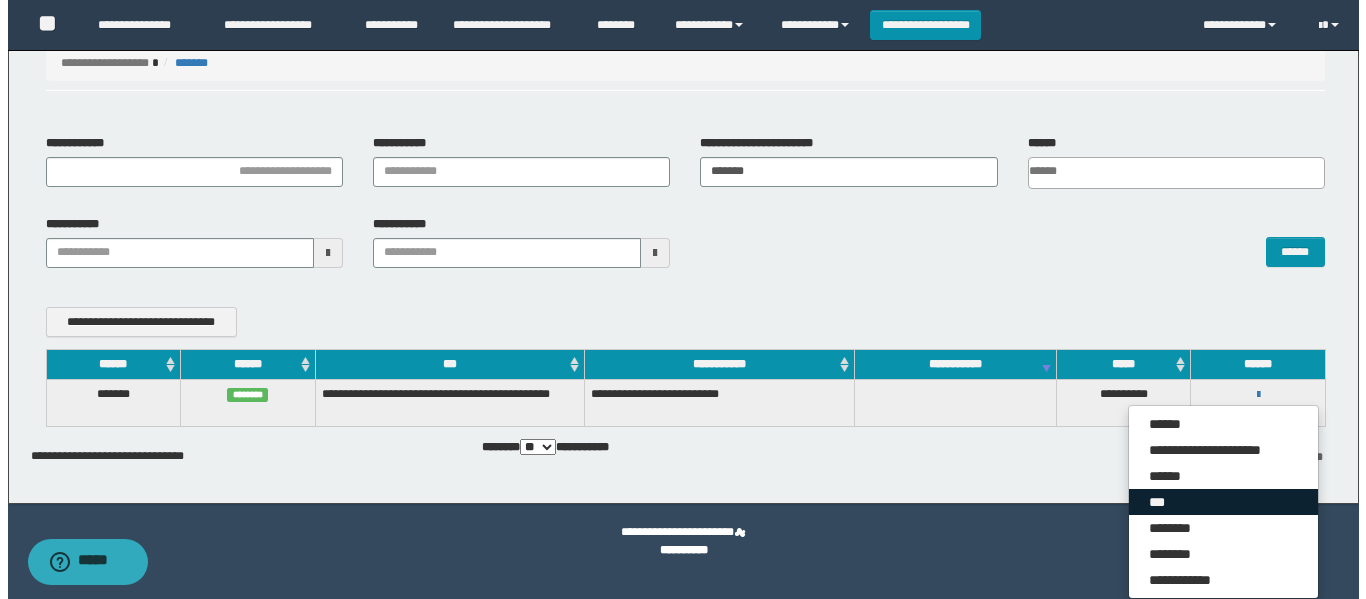 scroll, scrollTop: 60, scrollLeft: 0, axis: vertical 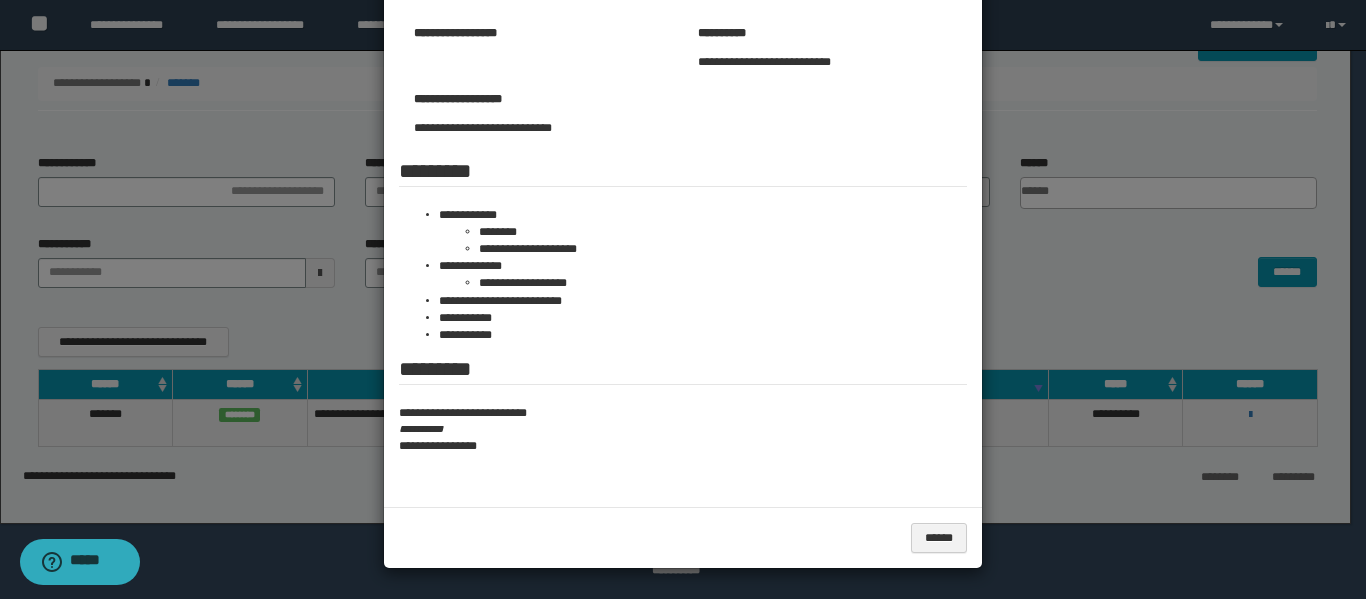 click on "**********" at bounding box center (683, 413) 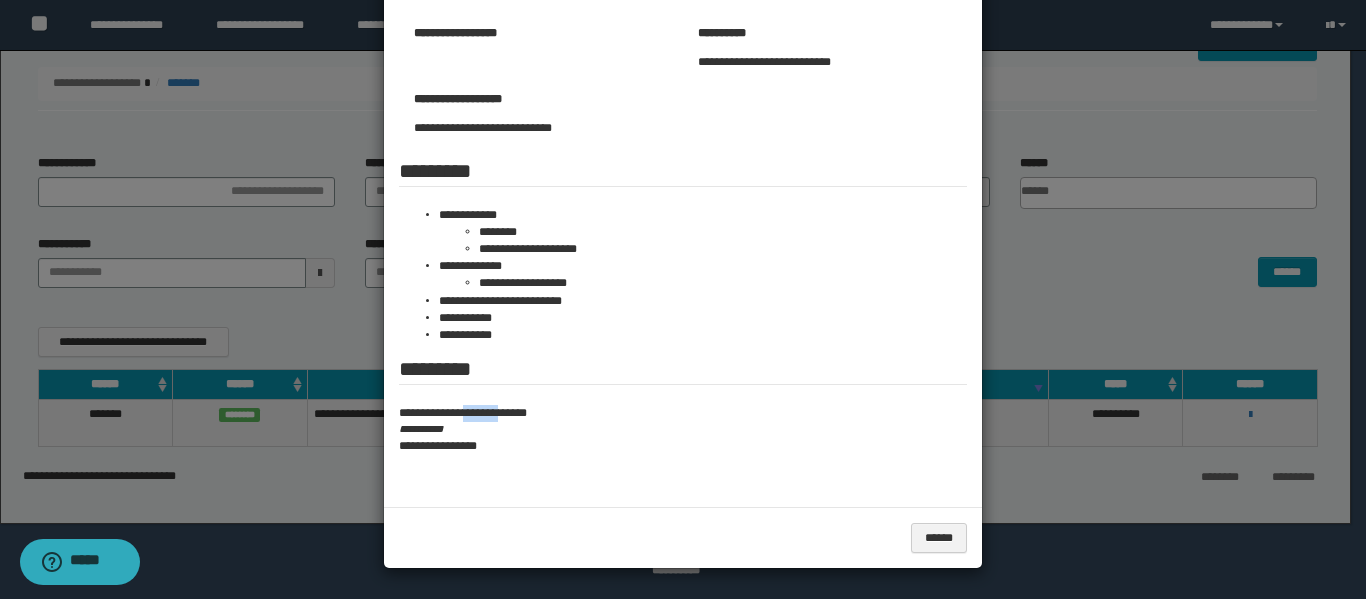 click on "**********" at bounding box center (683, 413) 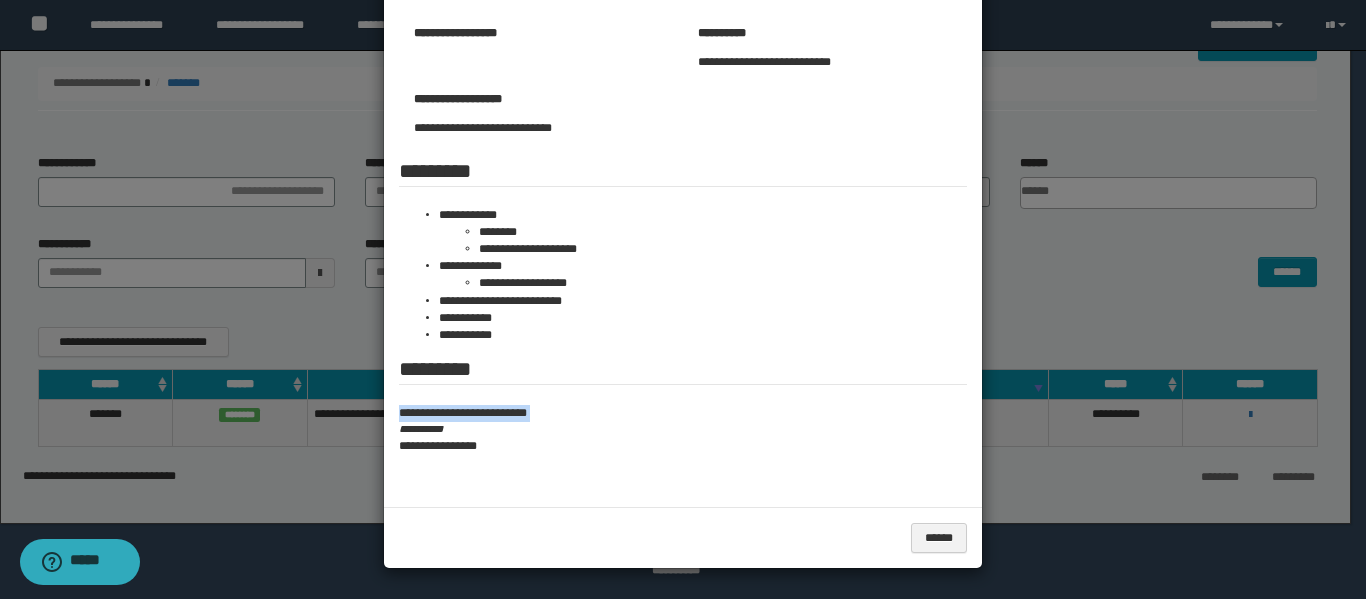 click on "**********" at bounding box center [683, 413] 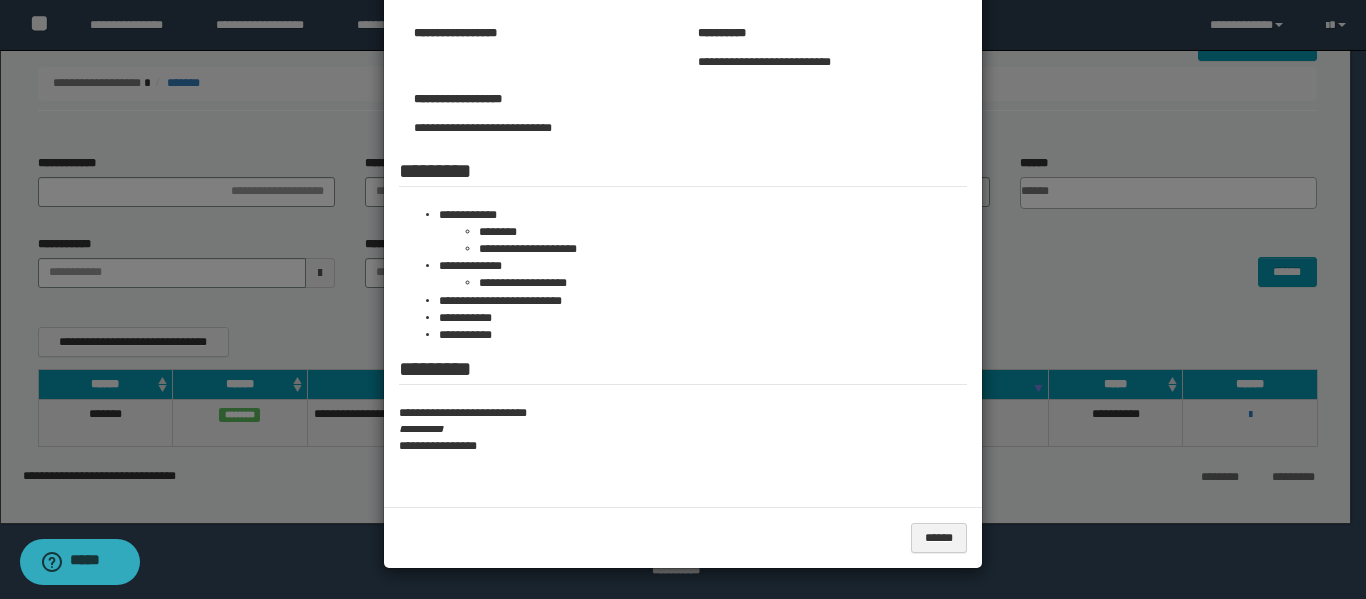 click at bounding box center (683, 189) 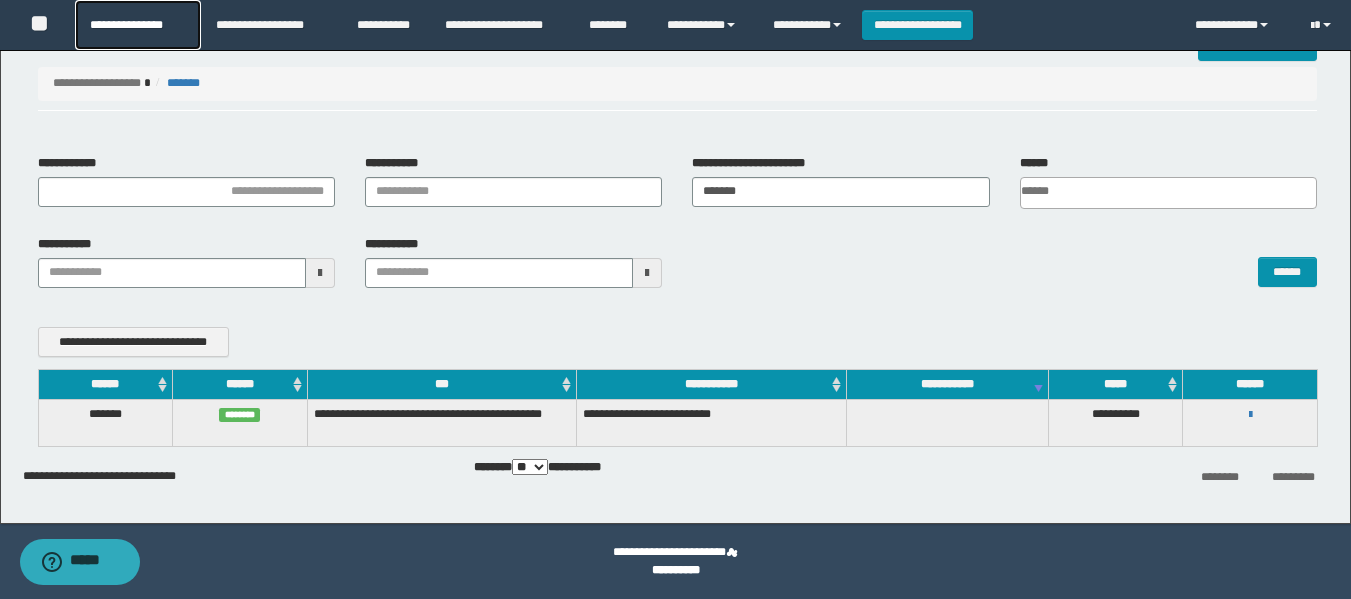 click on "**********" at bounding box center (137, 25) 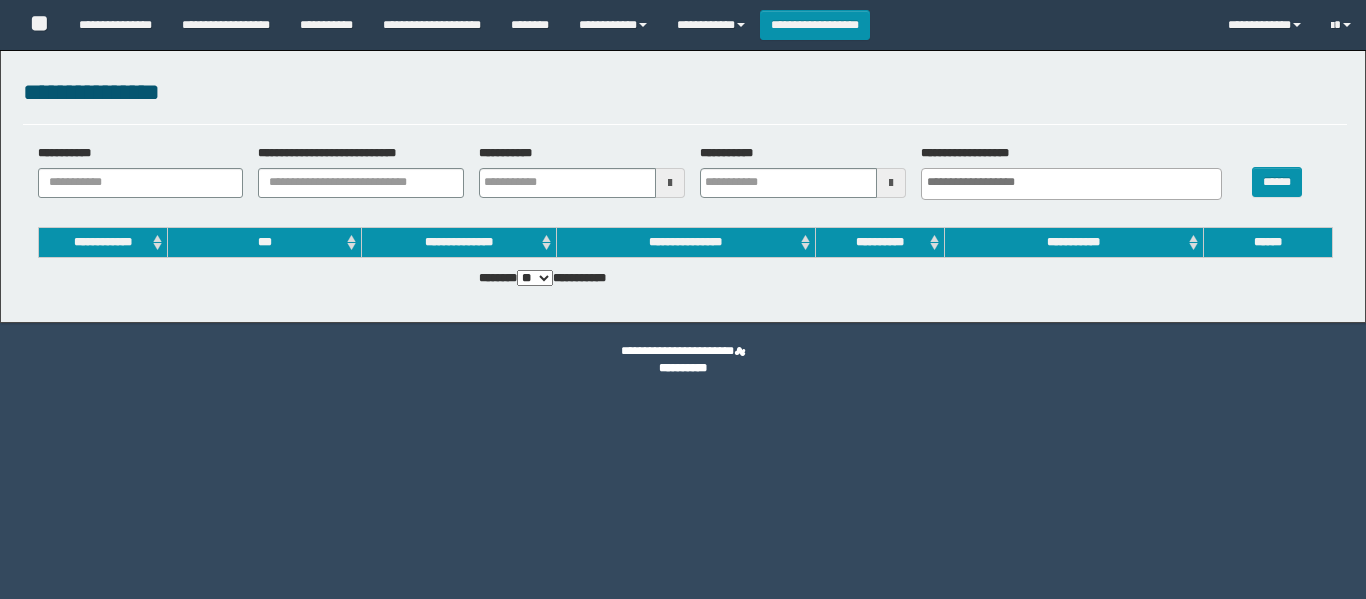 select 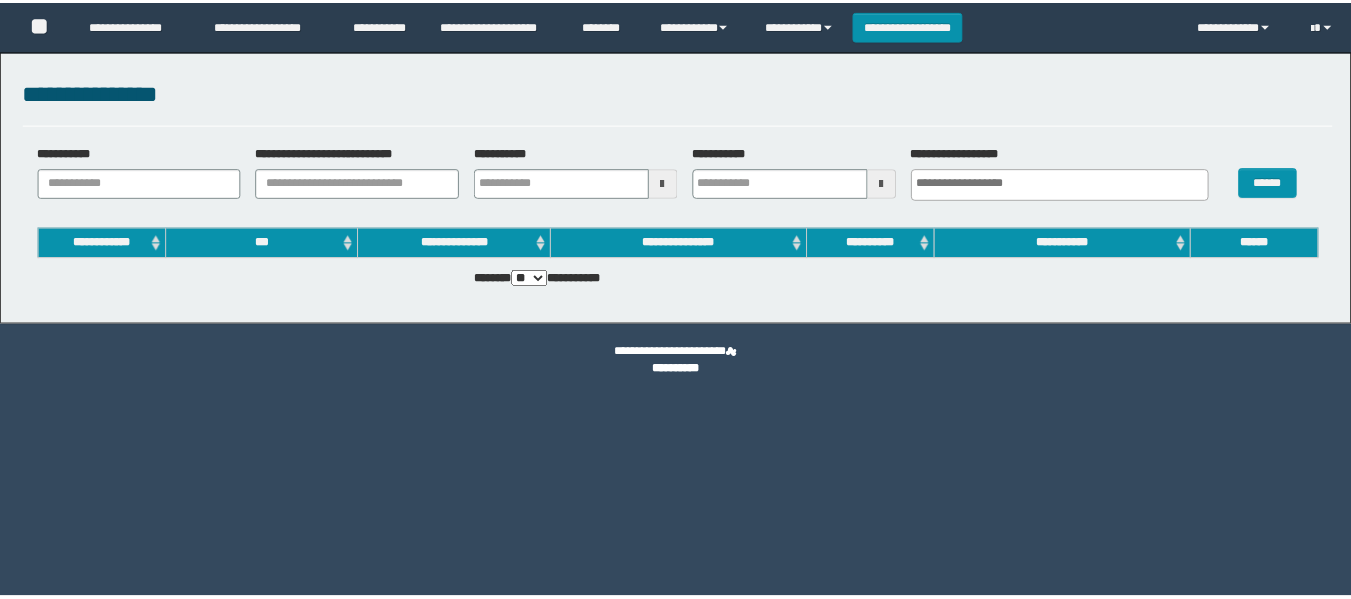 scroll, scrollTop: 0, scrollLeft: 0, axis: both 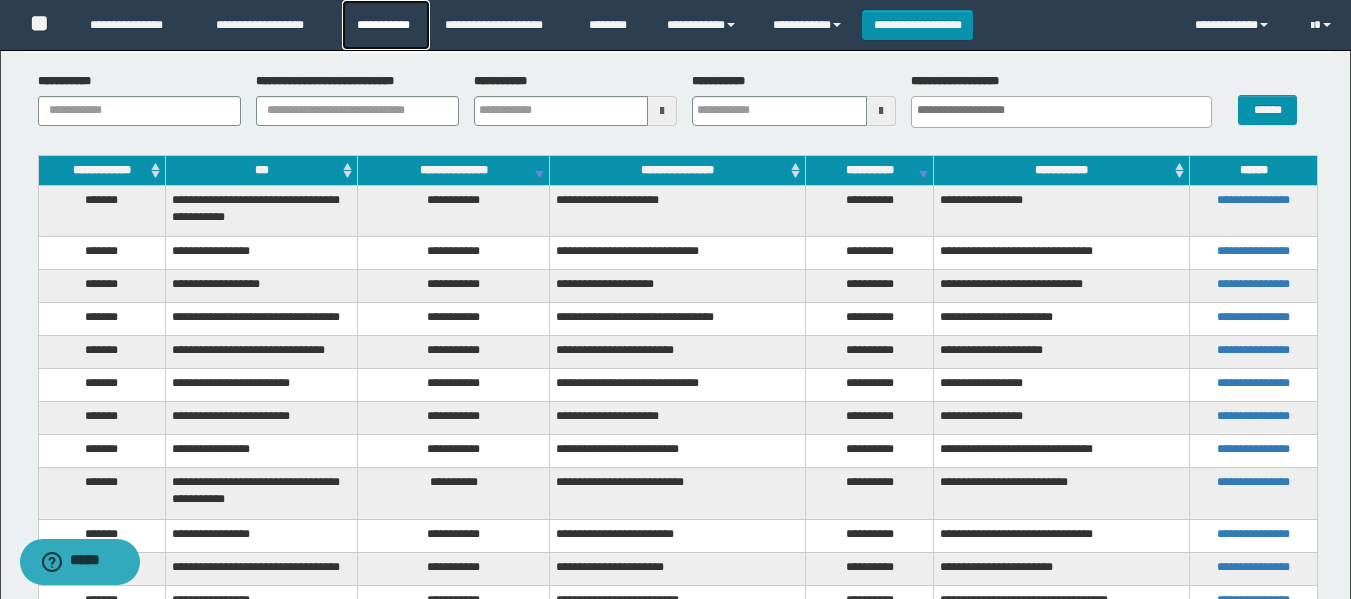 click on "**********" at bounding box center [386, 25] 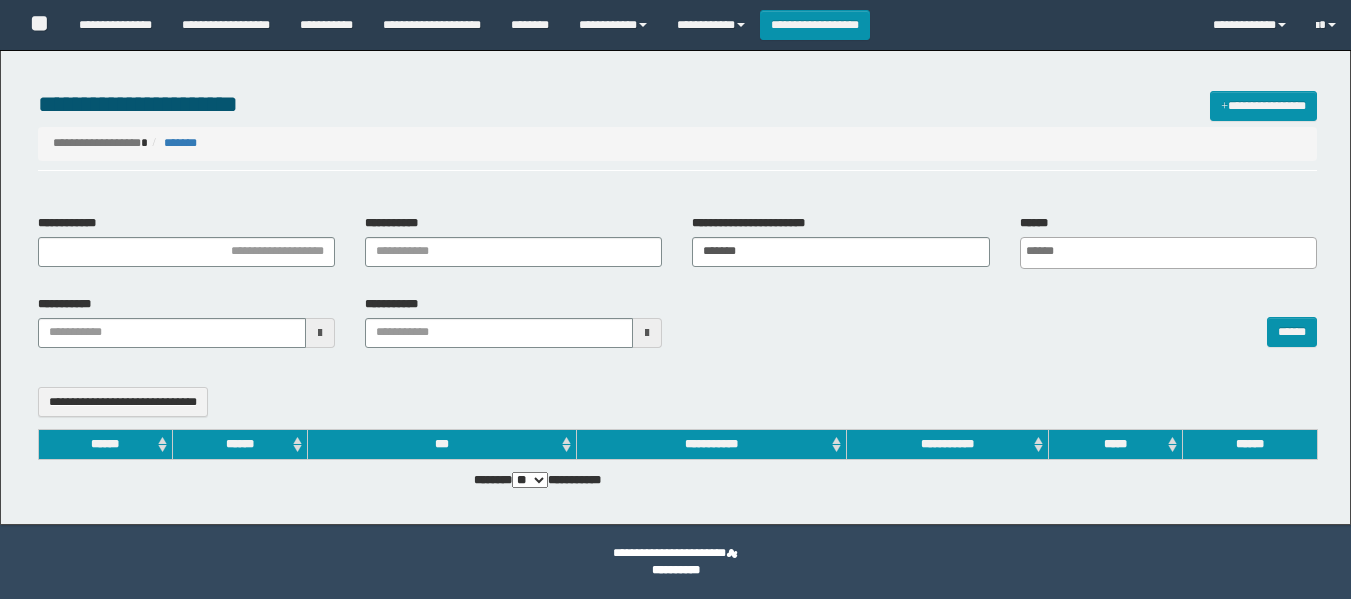 select 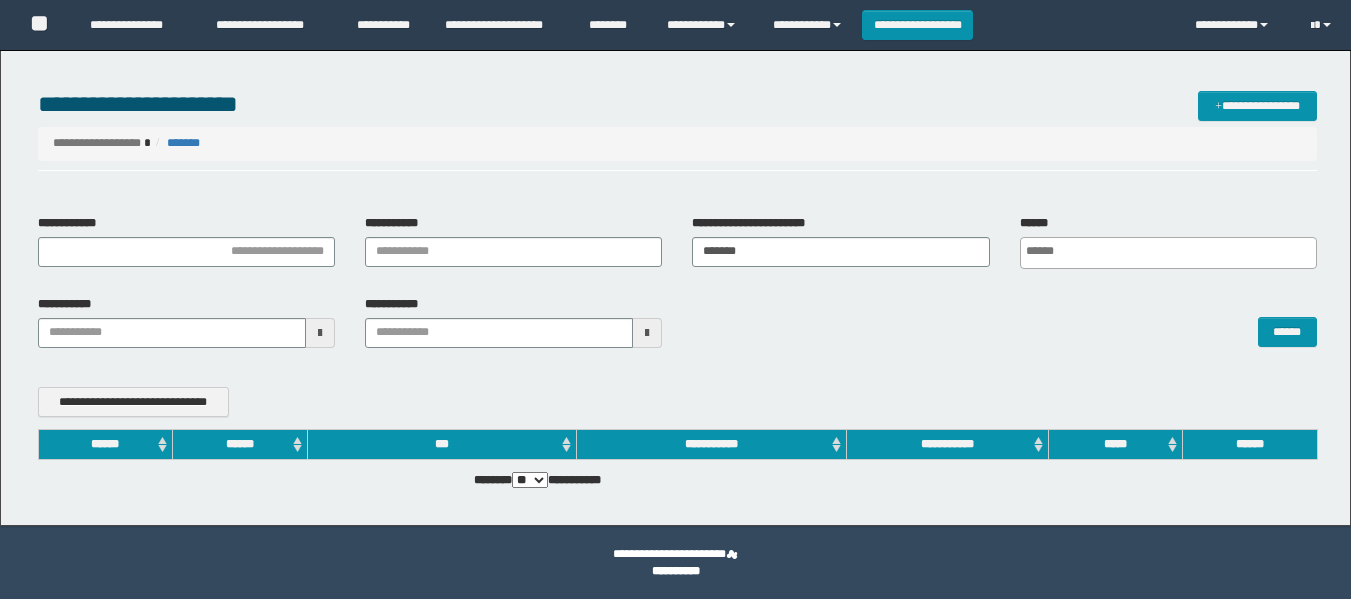 scroll, scrollTop: 0, scrollLeft: 0, axis: both 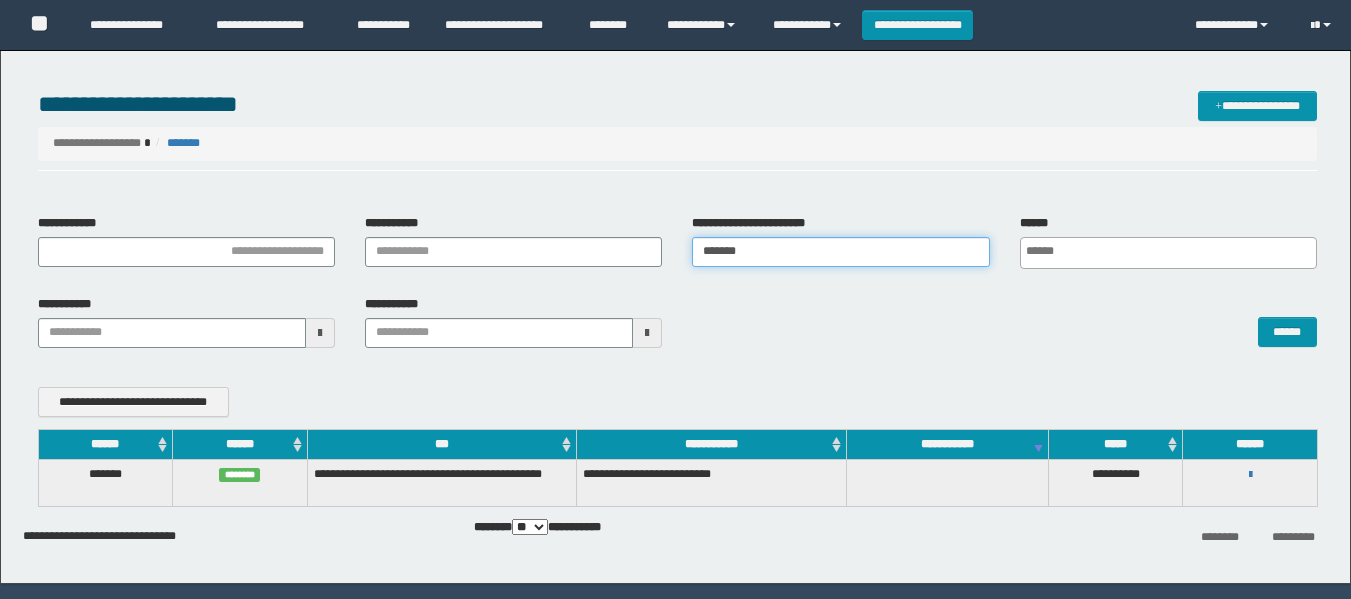 drag, startPoint x: 811, startPoint y: 253, endPoint x: 612, endPoint y: 274, distance: 200.10497 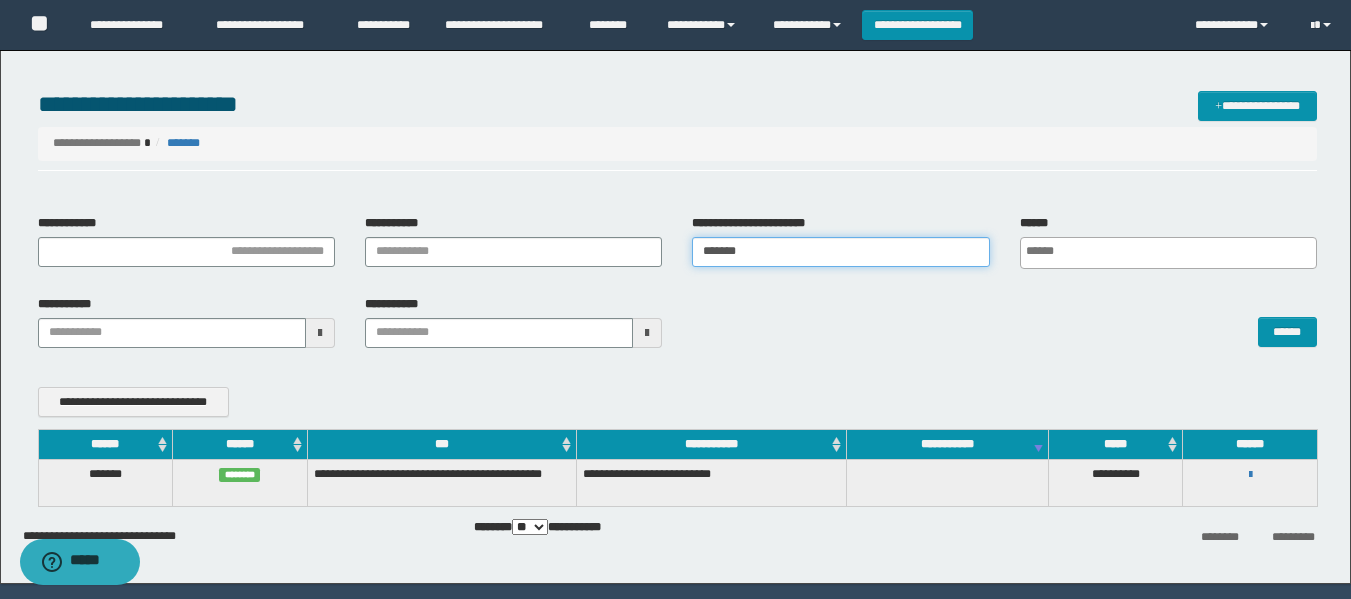 paste on "***" 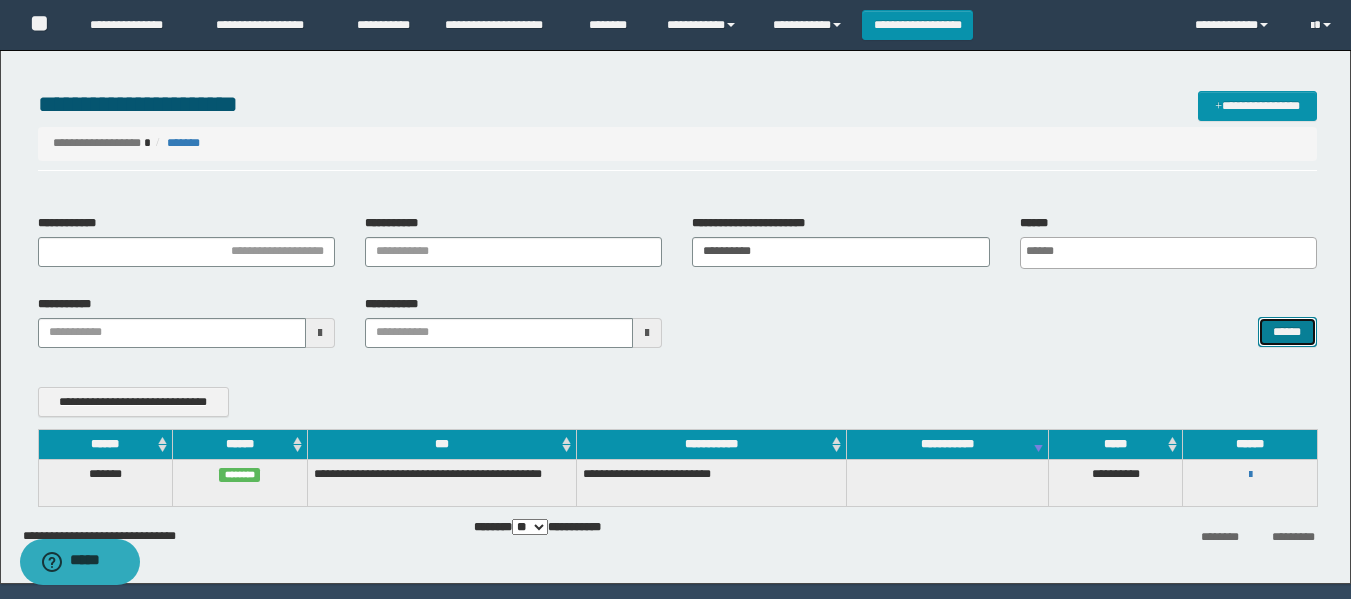 click on "******" at bounding box center [1287, 332] 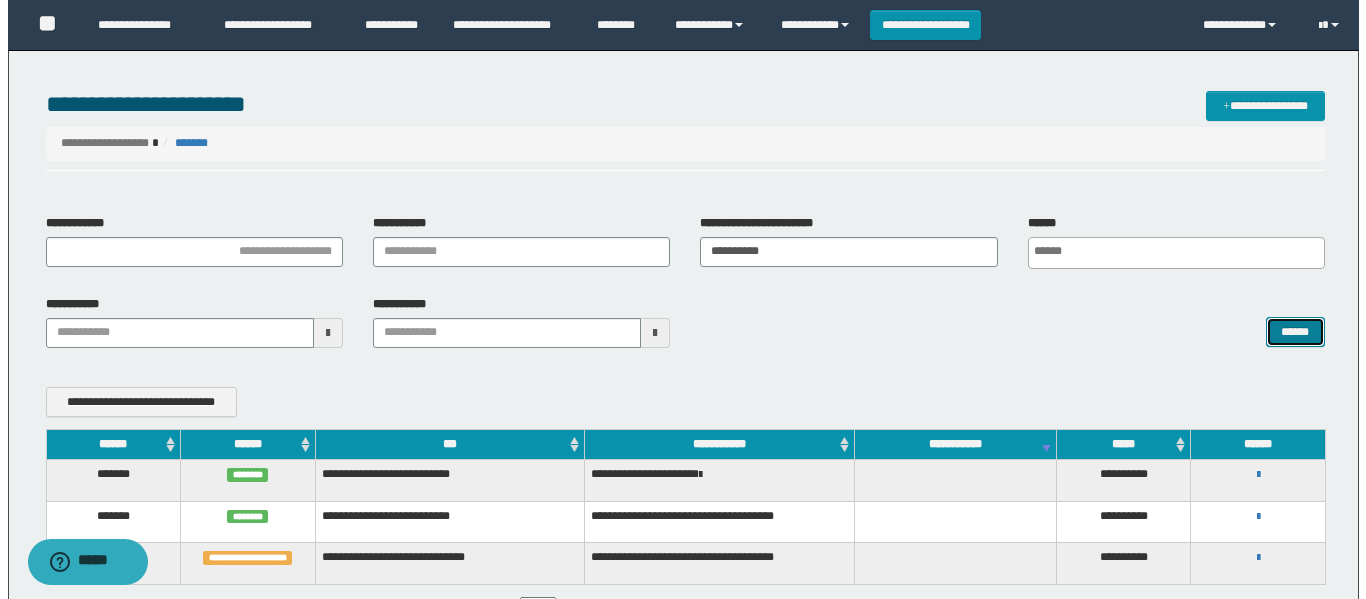 scroll, scrollTop: 100, scrollLeft: 0, axis: vertical 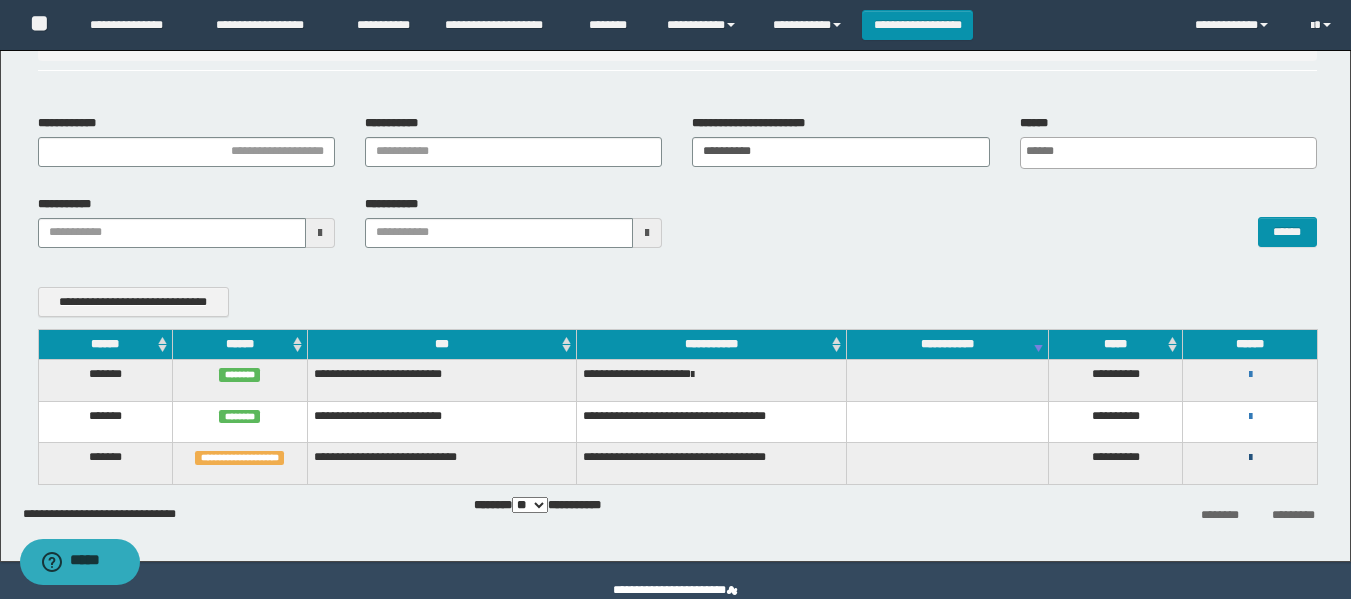 click at bounding box center [1250, 458] 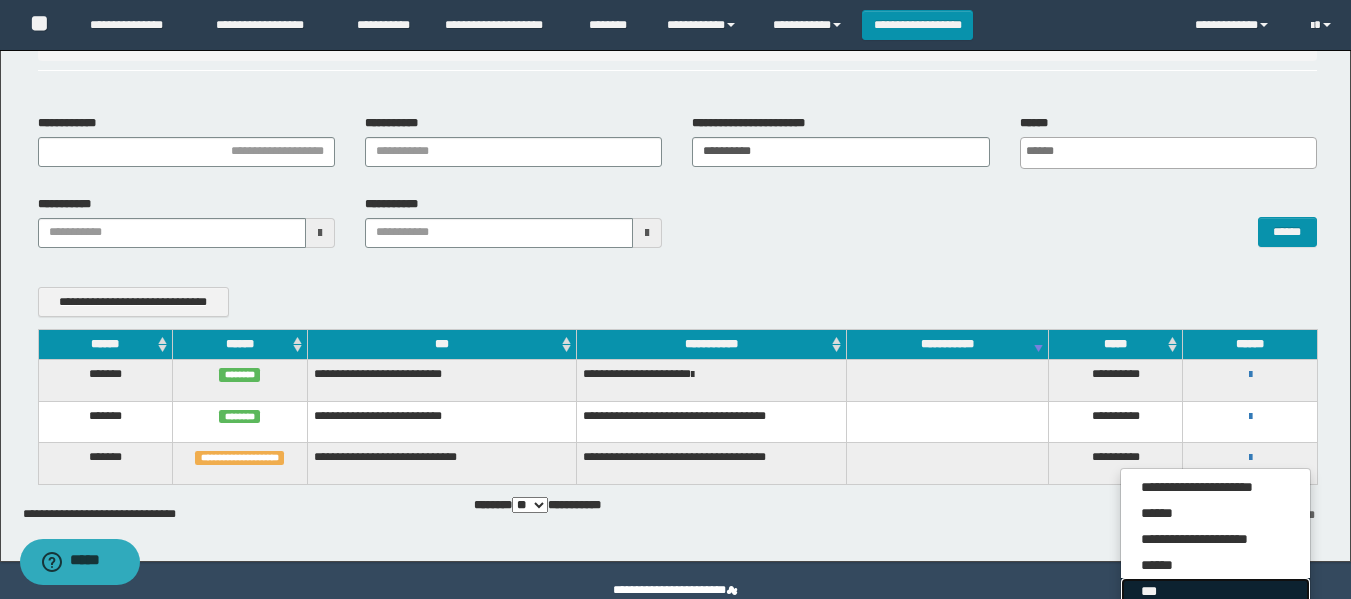 click on "***" at bounding box center [1215, 591] 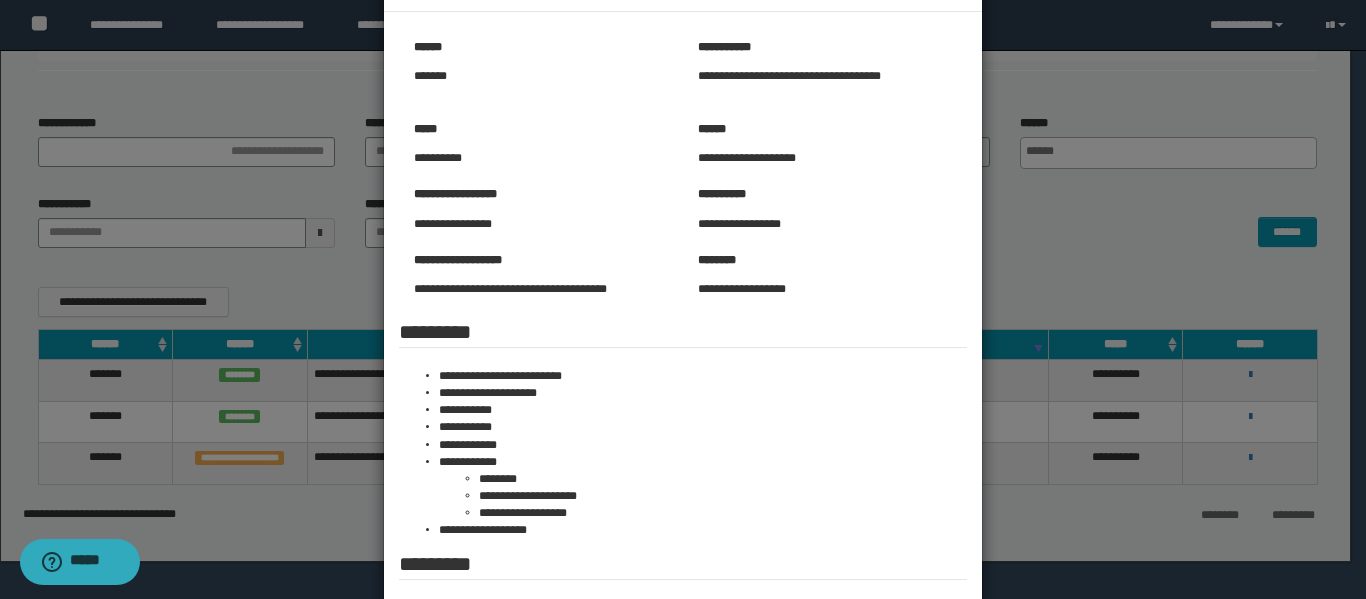 scroll, scrollTop: 367, scrollLeft: 0, axis: vertical 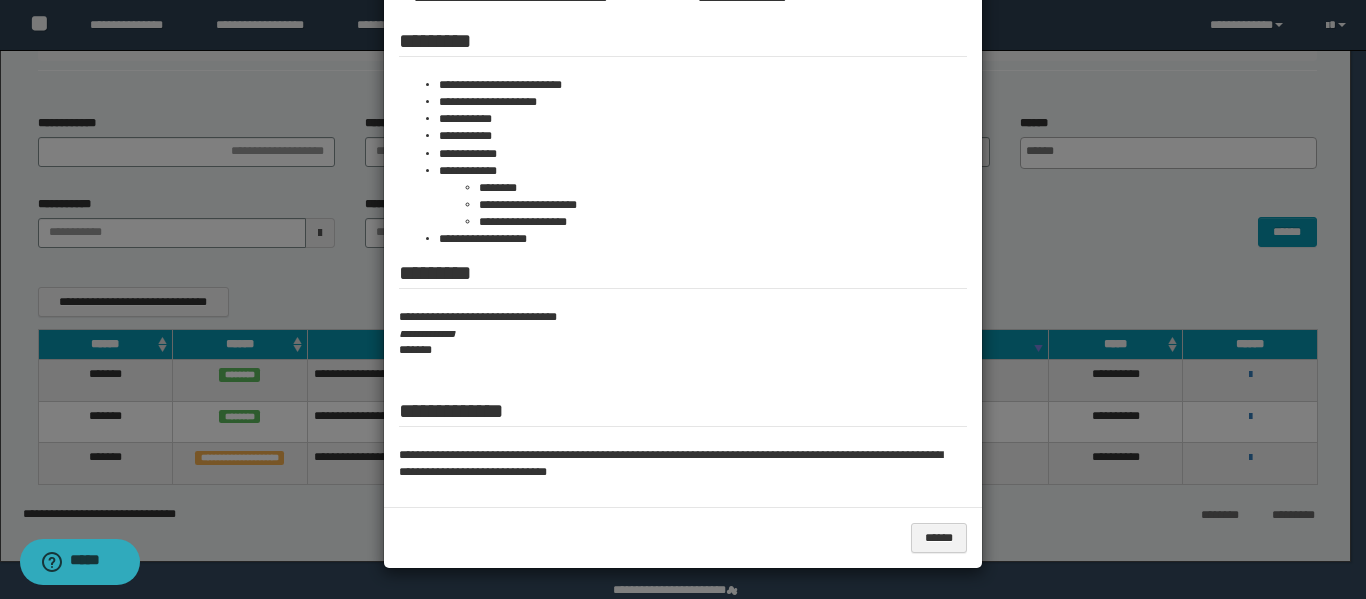 drag, startPoint x: 1085, startPoint y: 338, endPoint x: 1091, endPoint y: 326, distance: 13.416408 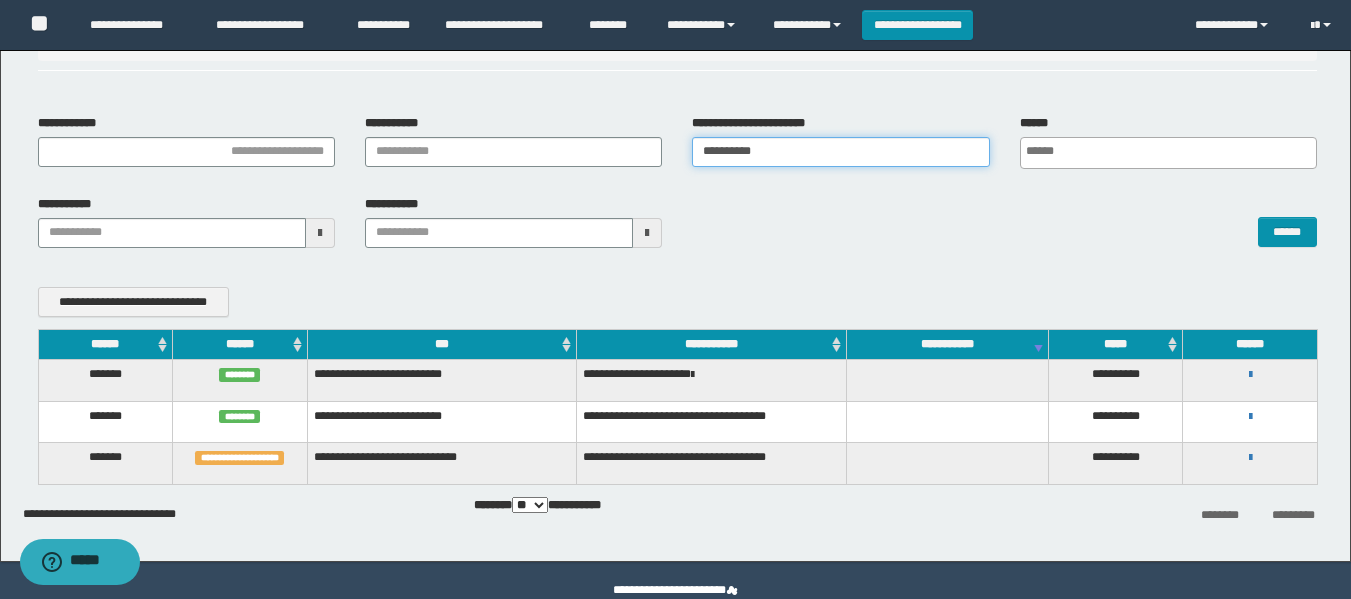 drag, startPoint x: 797, startPoint y: 159, endPoint x: 647, endPoint y: 194, distance: 154.02922 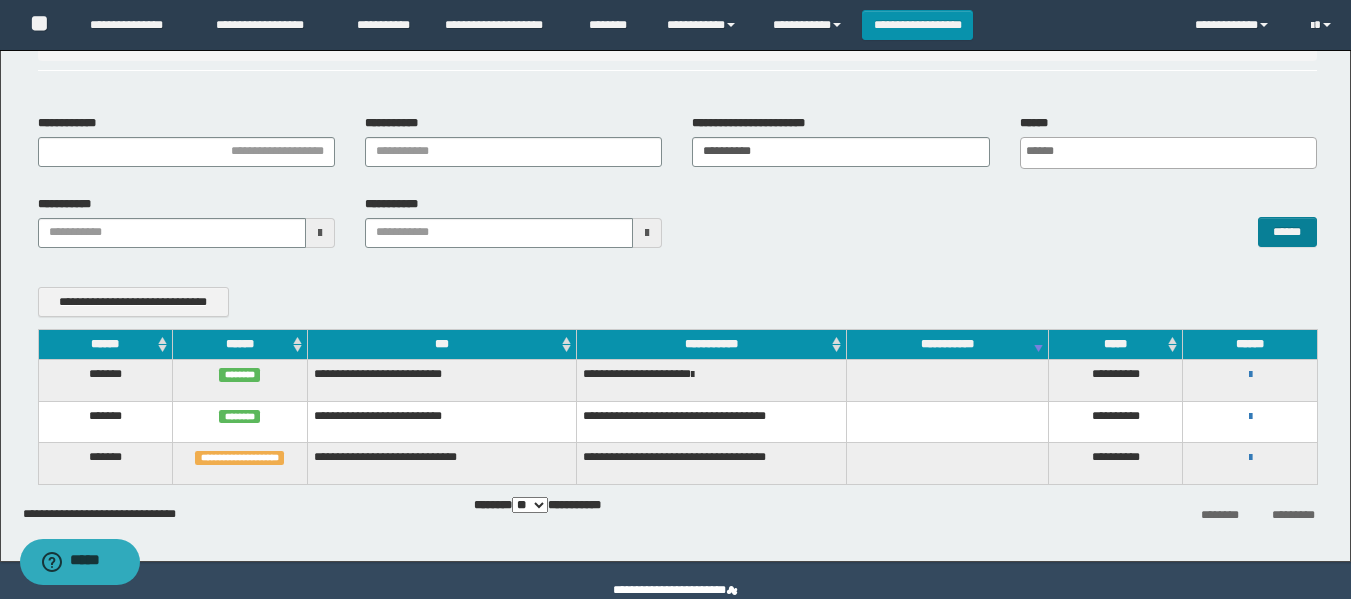 click on "******" at bounding box center [1004, 222] 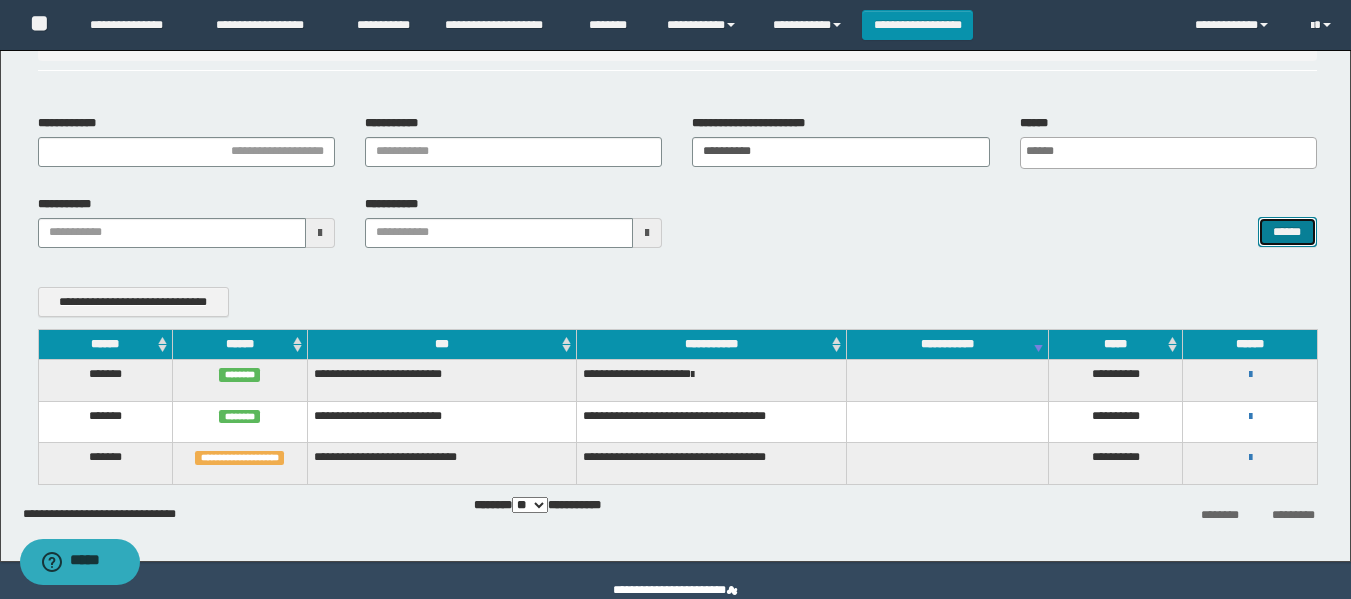click on "******" at bounding box center (1287, 232) 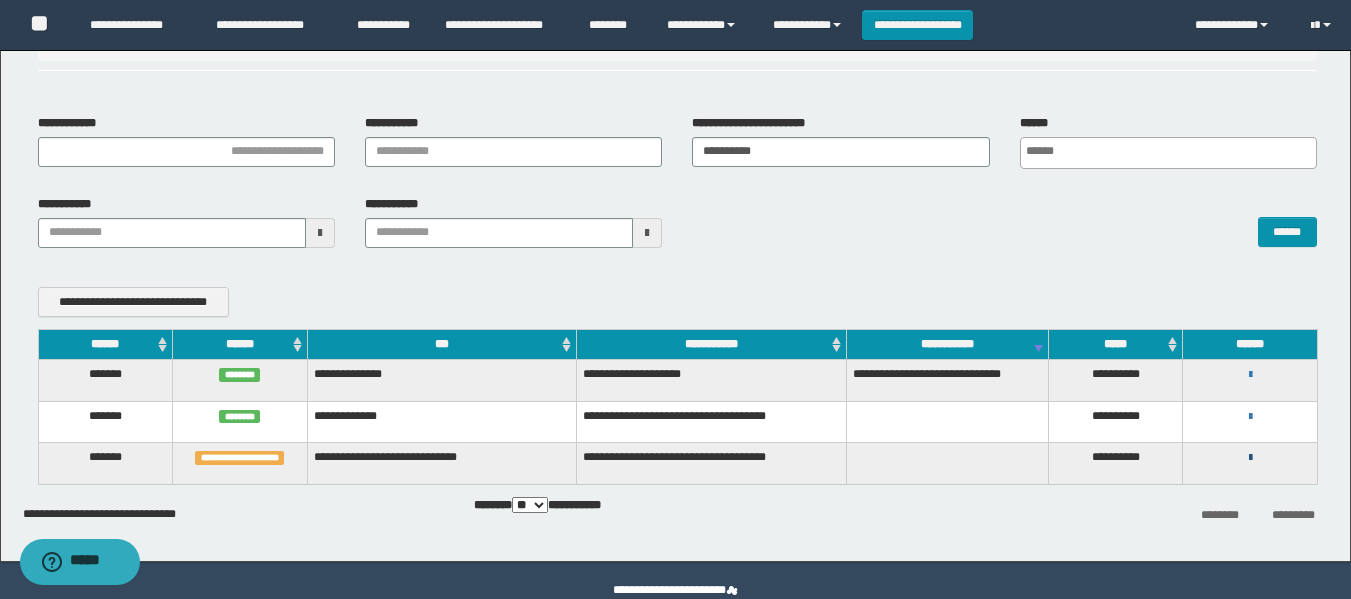 click at bounding box center (1250, 458) 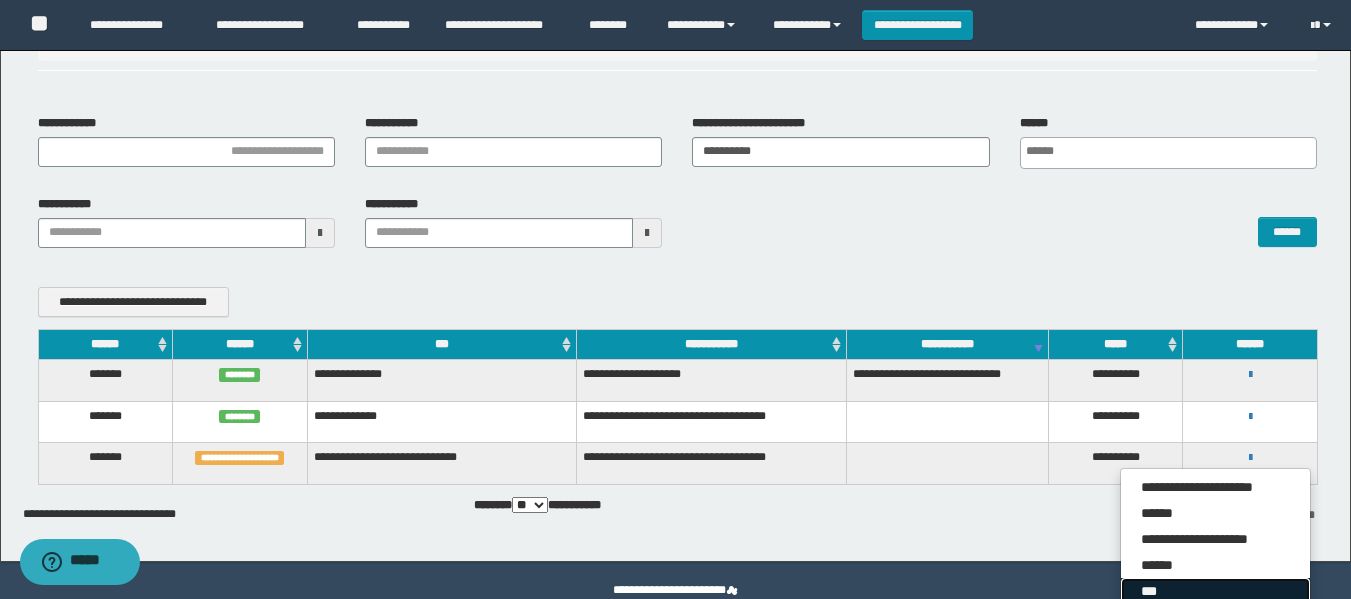 click on "***" at bounding box center (1215, 591) 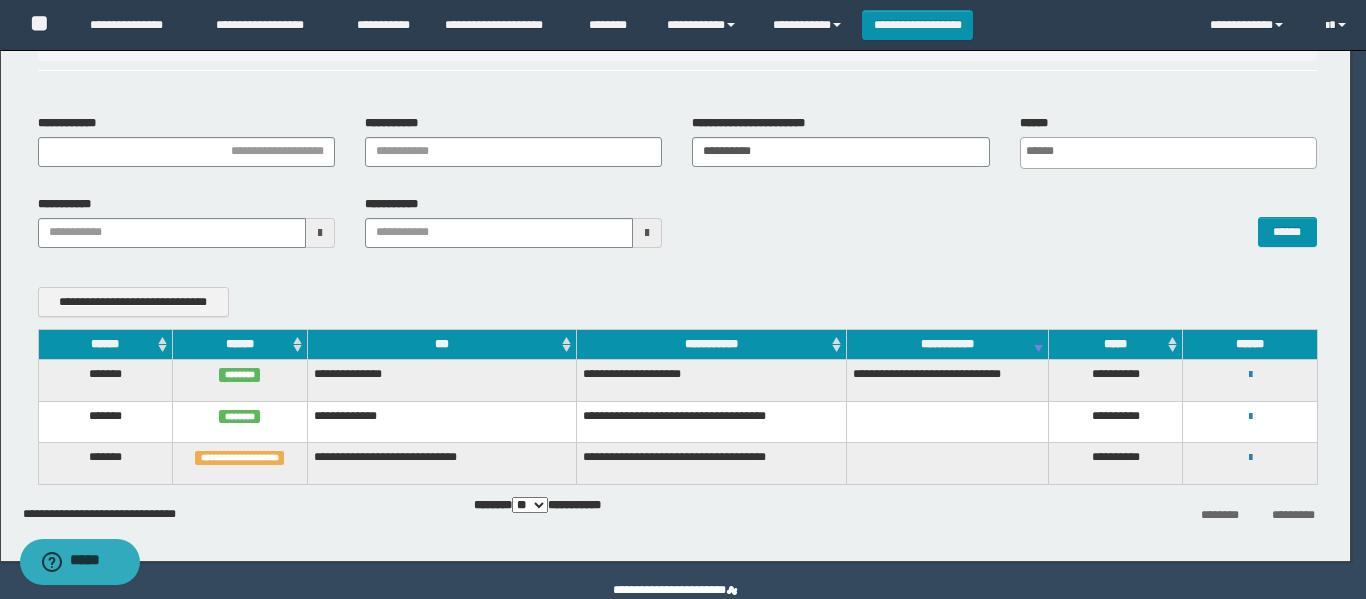 scroll, scrollTop: 0, scrollLeft: 0, axis: both 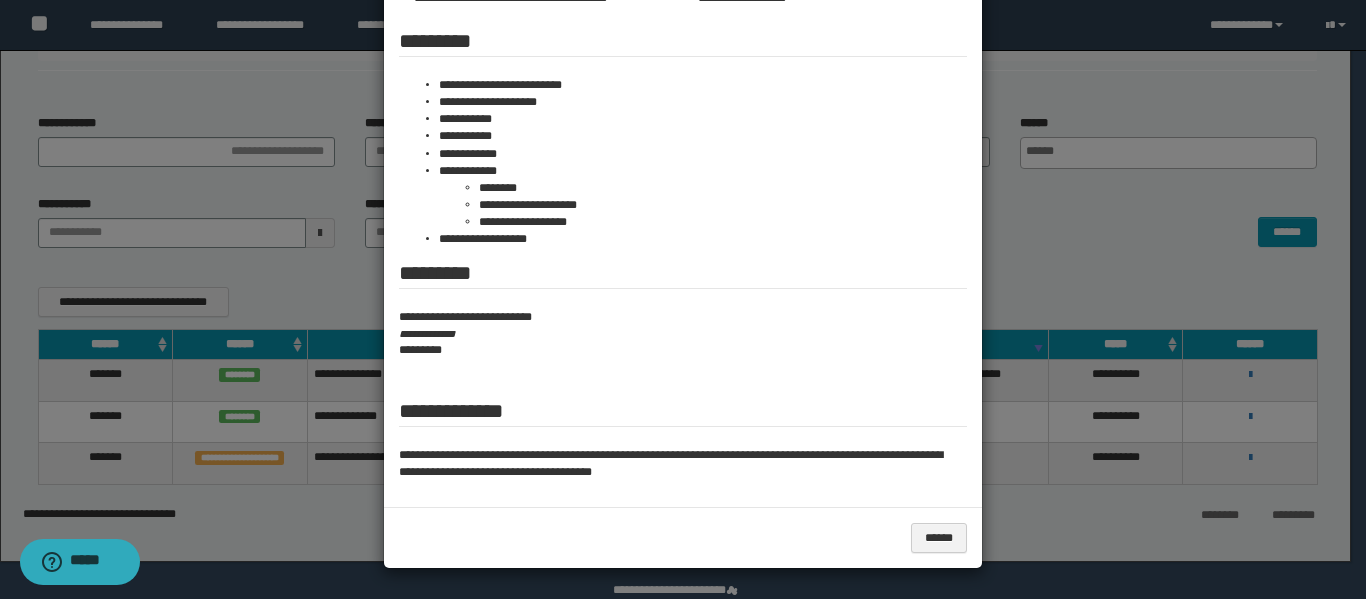 click at bounding box center [683, 116] 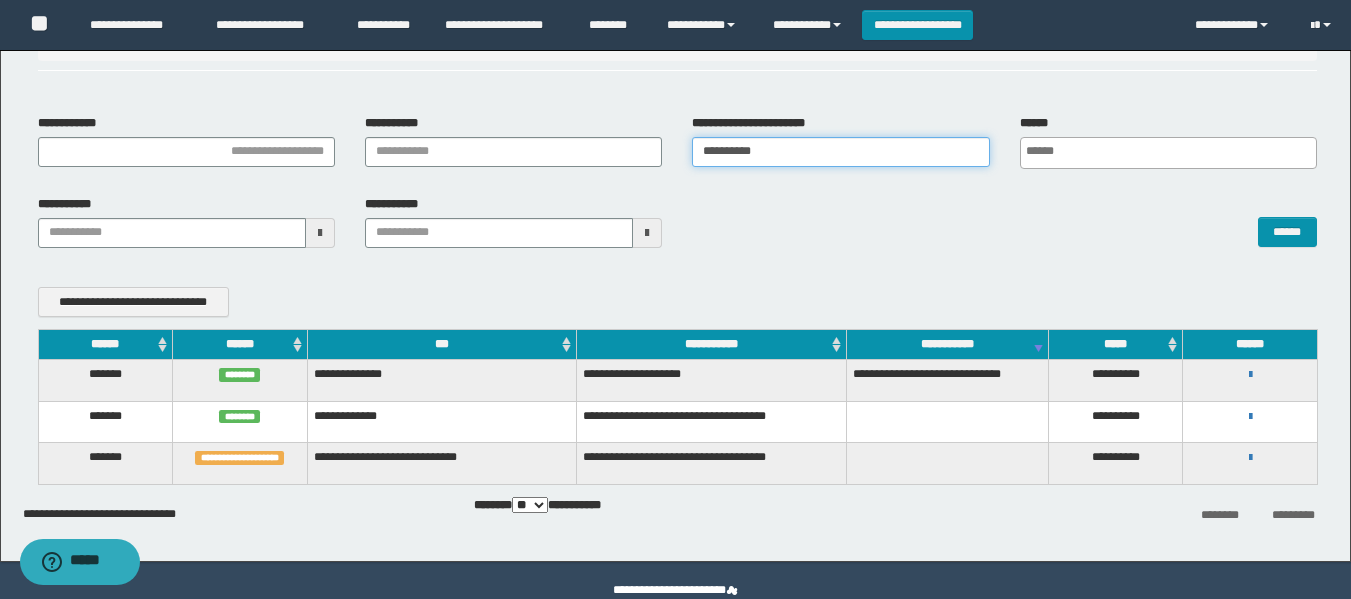 click on "**********" at bounding box center (677, 189) 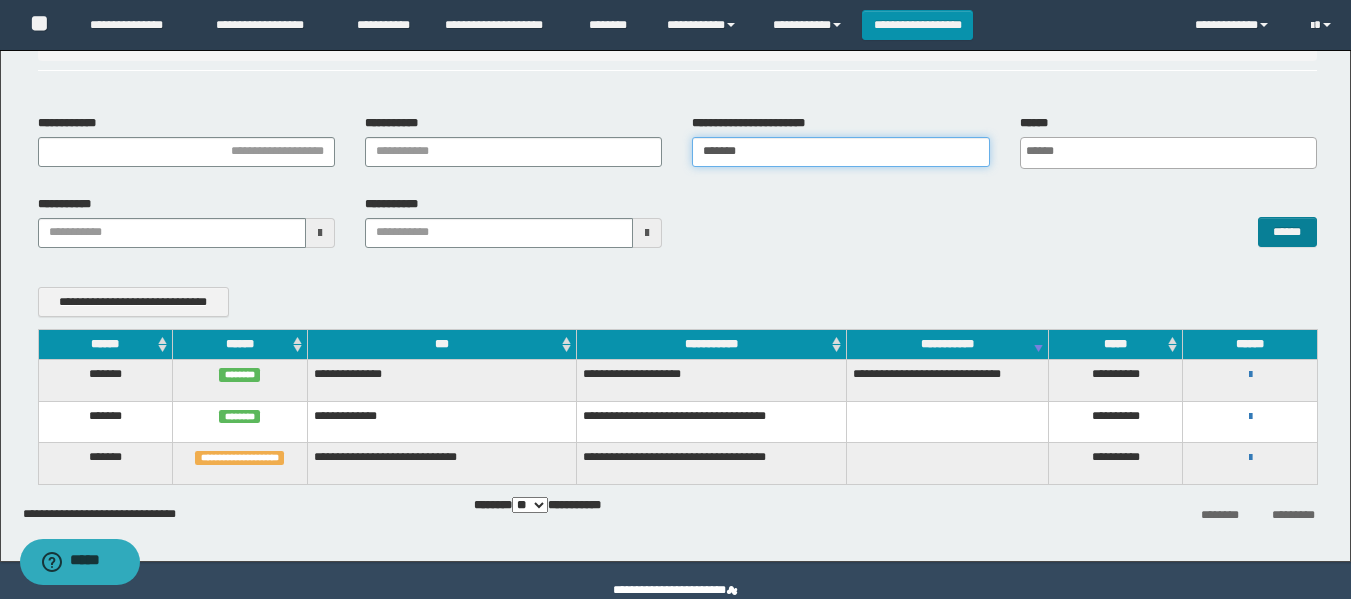 type on "*******" 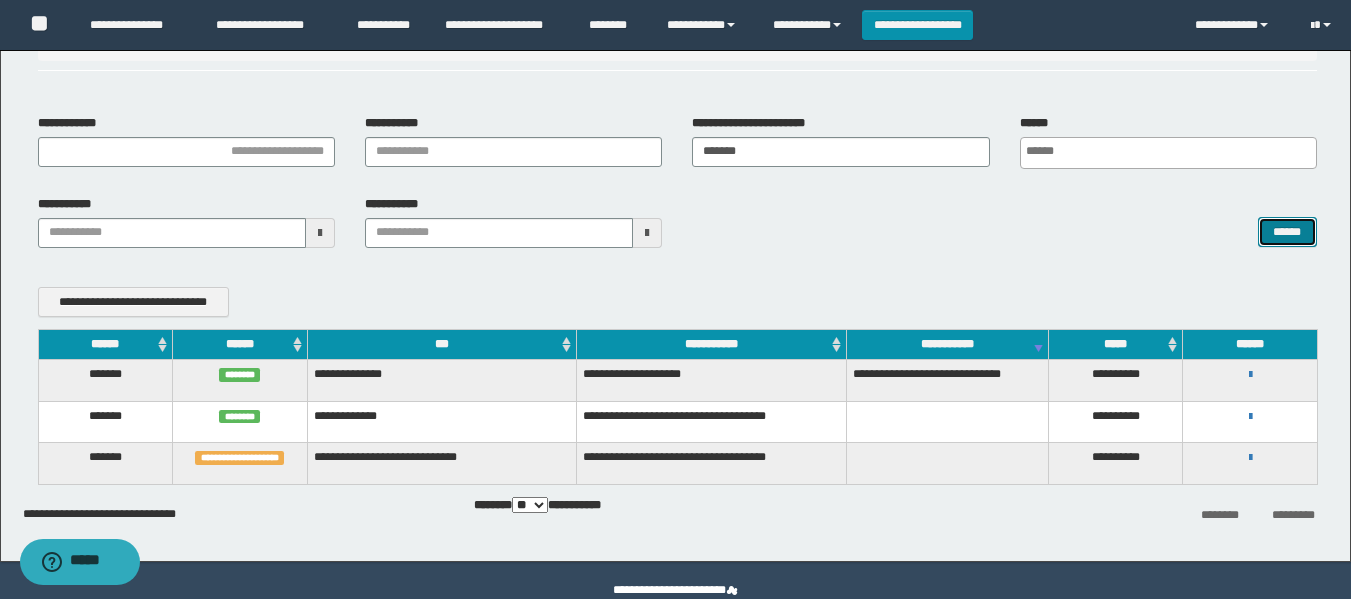 click on "******" at bounding box center [1287, 232] 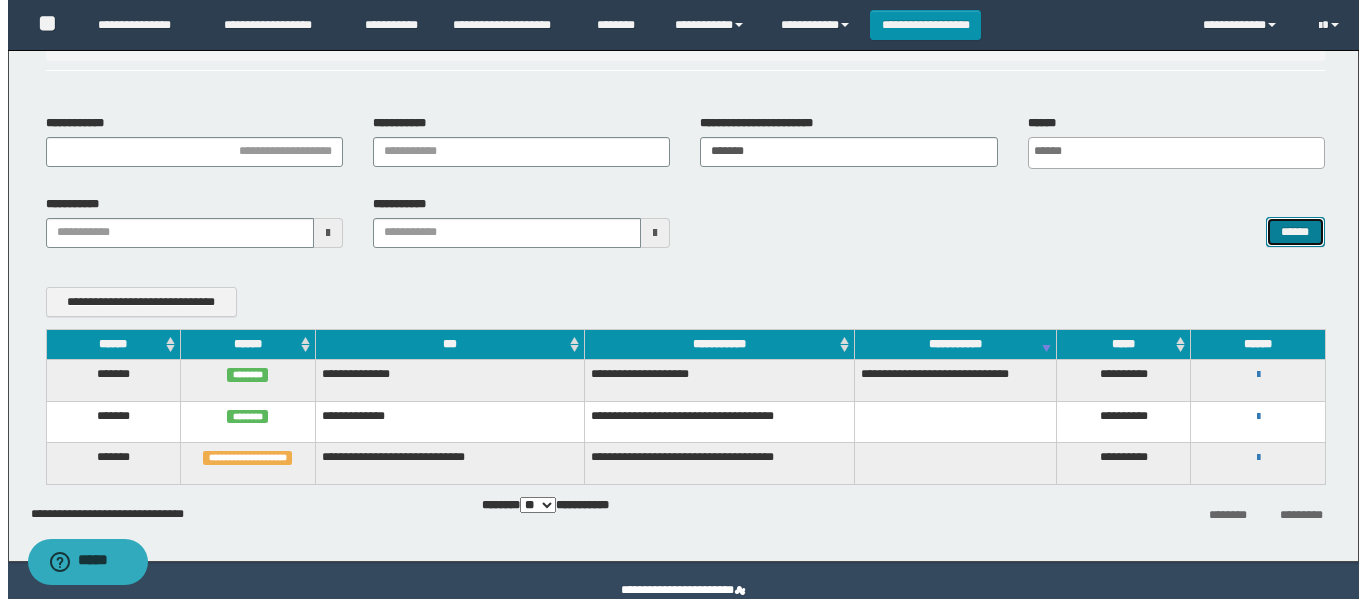 scroll, scrollTop: 43, scrollLeft: 0, axis: vertical 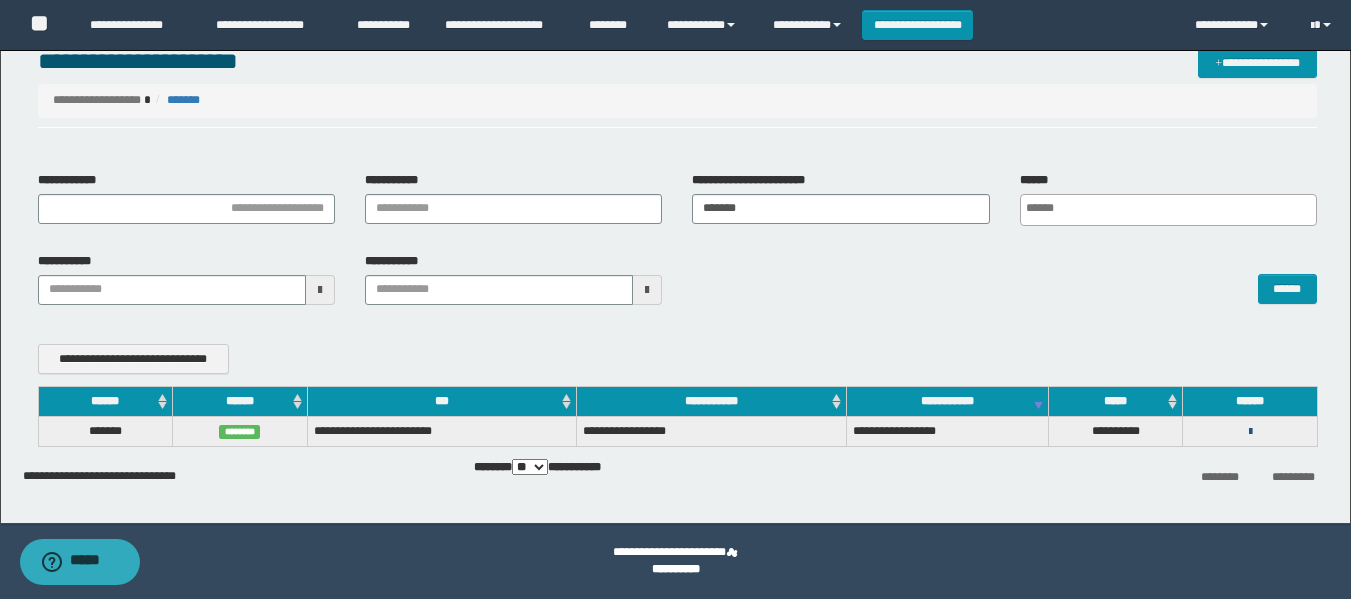 click at bounding box center [1250, 432] 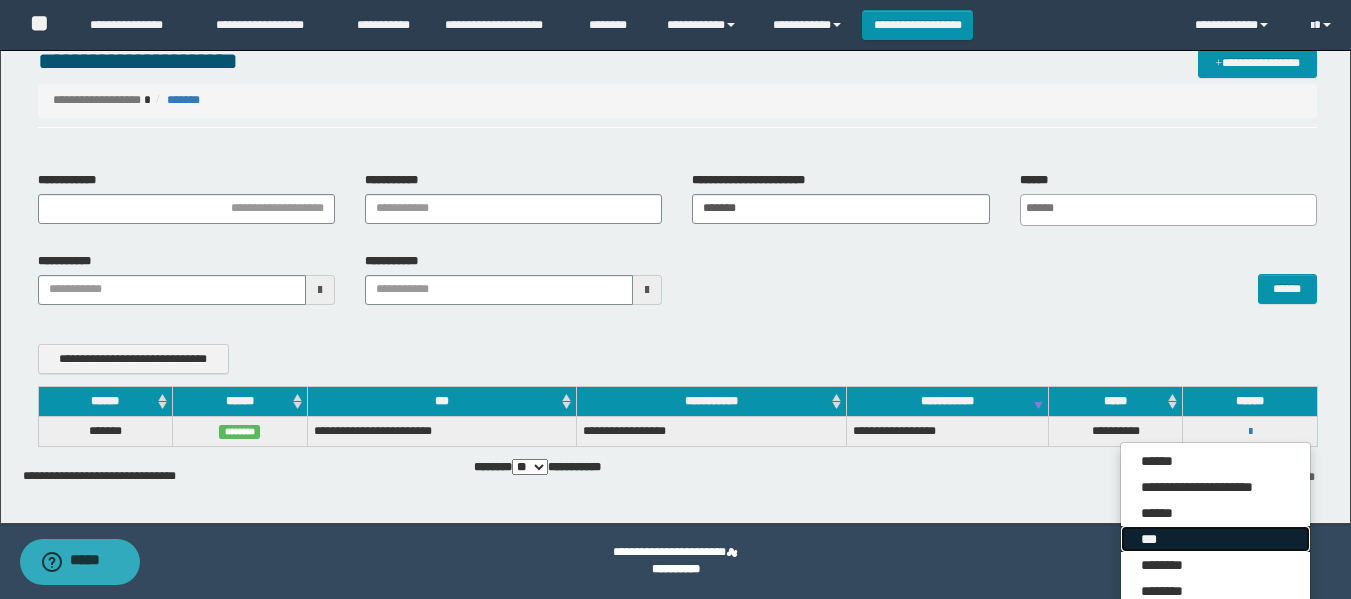 click on "***" at bounding box center [1215, 539] 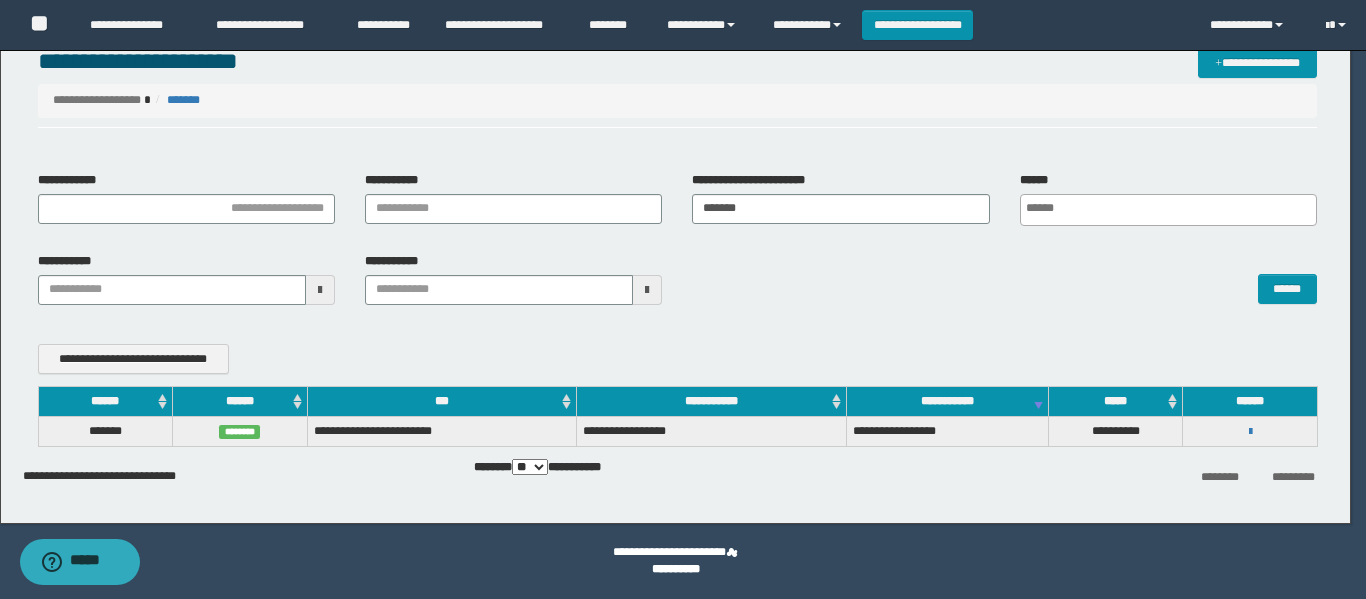 scroll, scrollTop: 0, scrollLeft: 0, axis: both 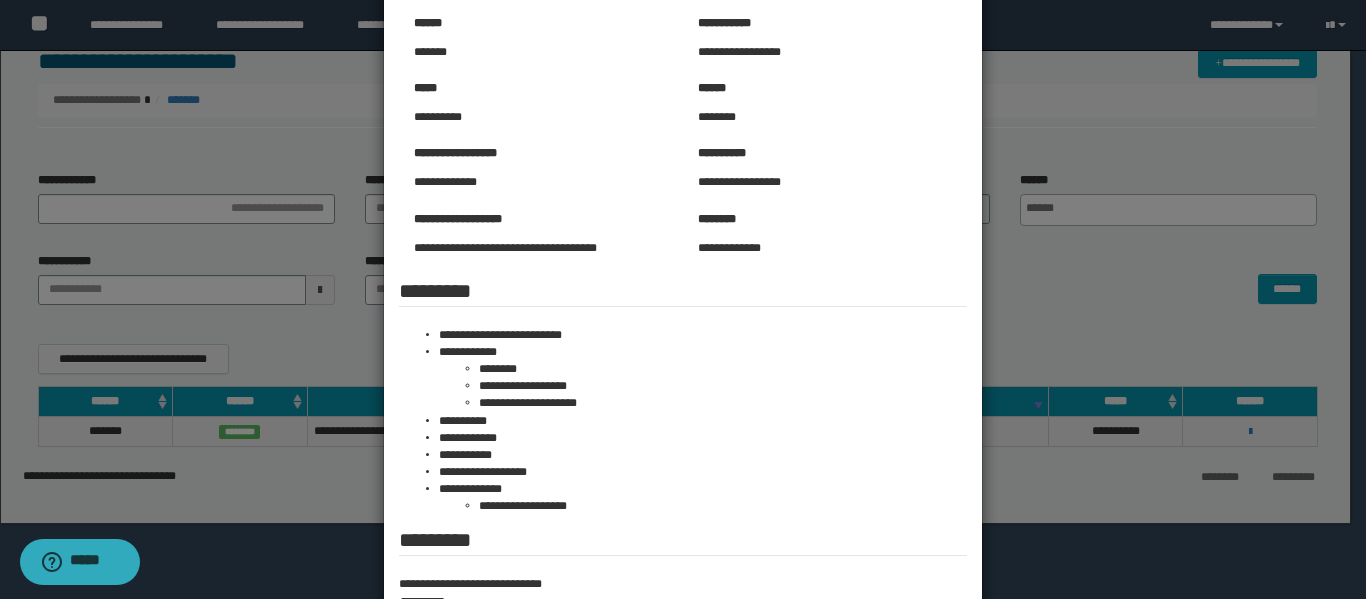 click at bounding box center (683, 374) 